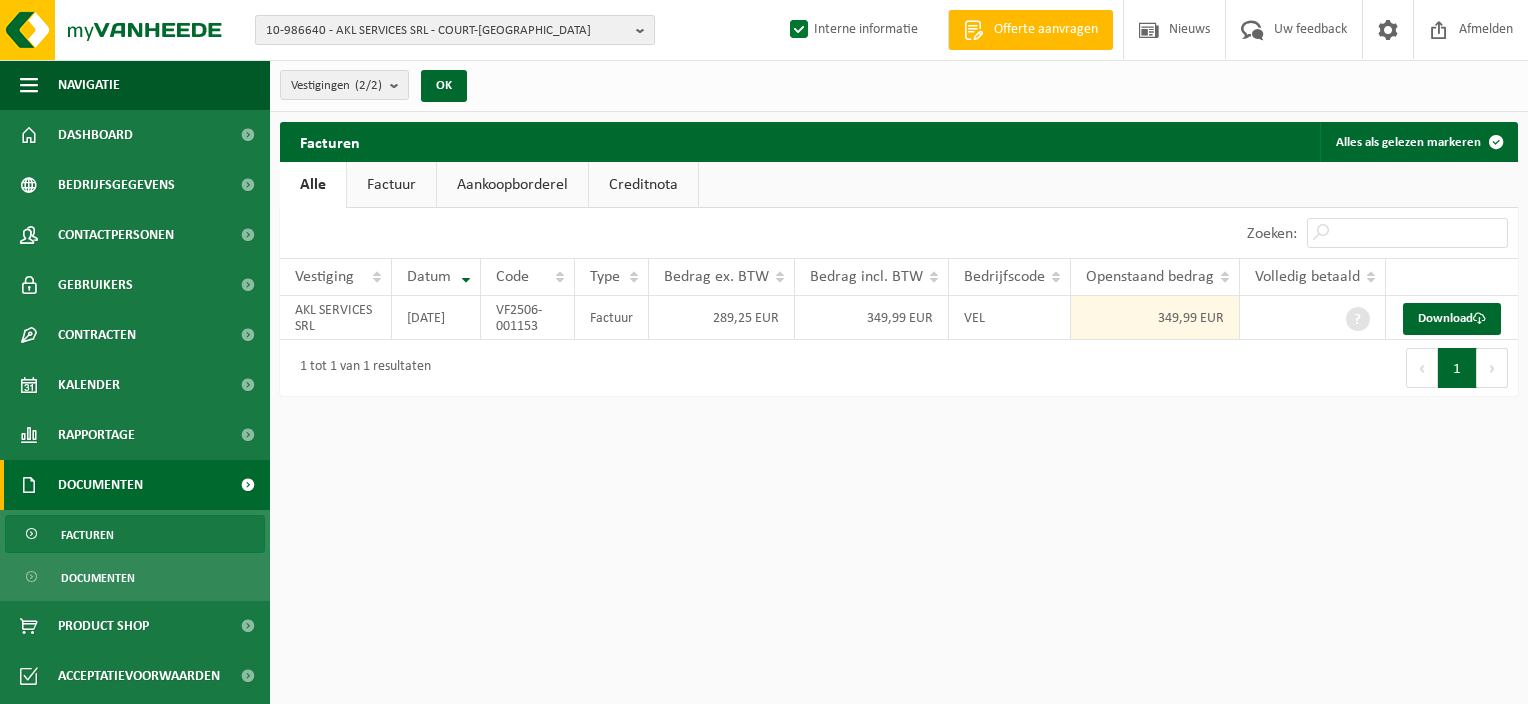 scroll, scrollTop: 0, scrollLeft: 0, axis: both 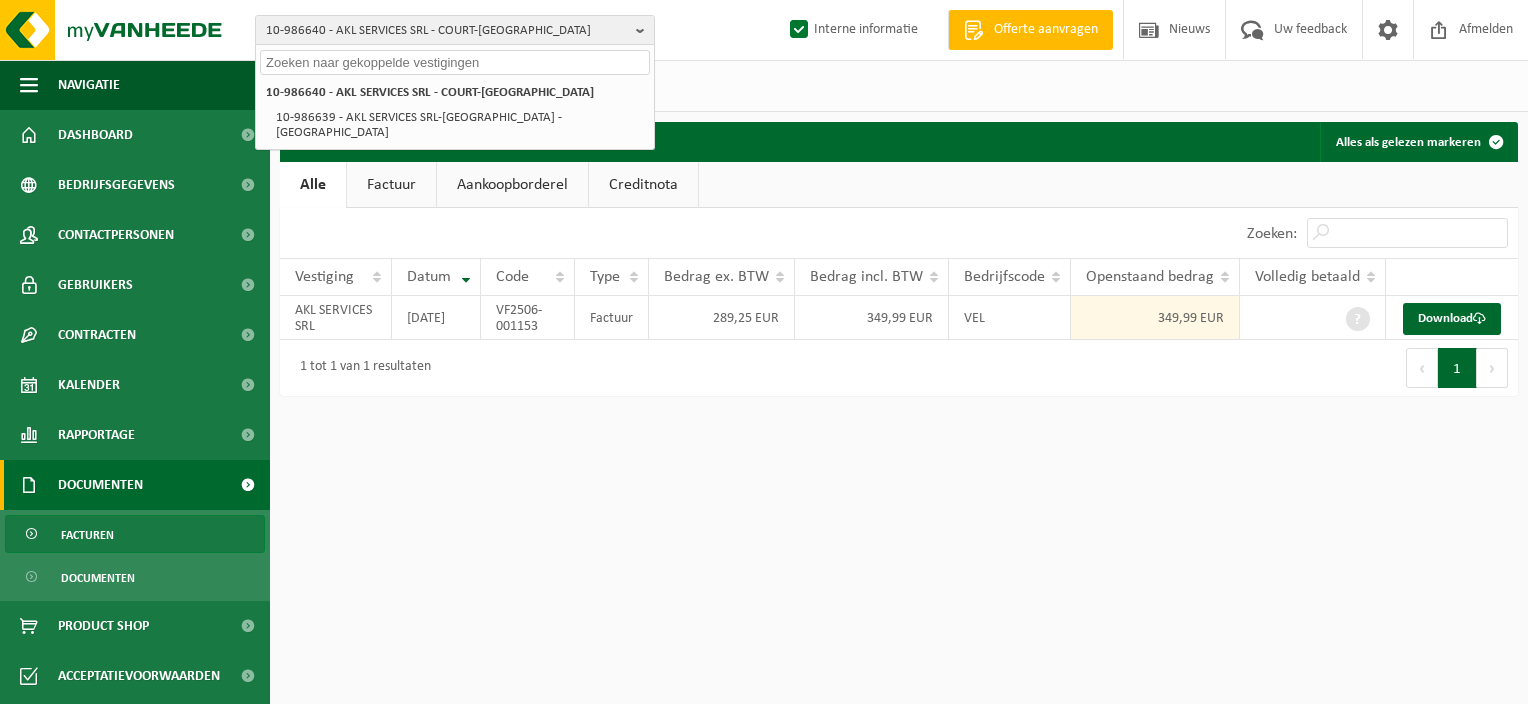 click at bounding box center [455, 62] 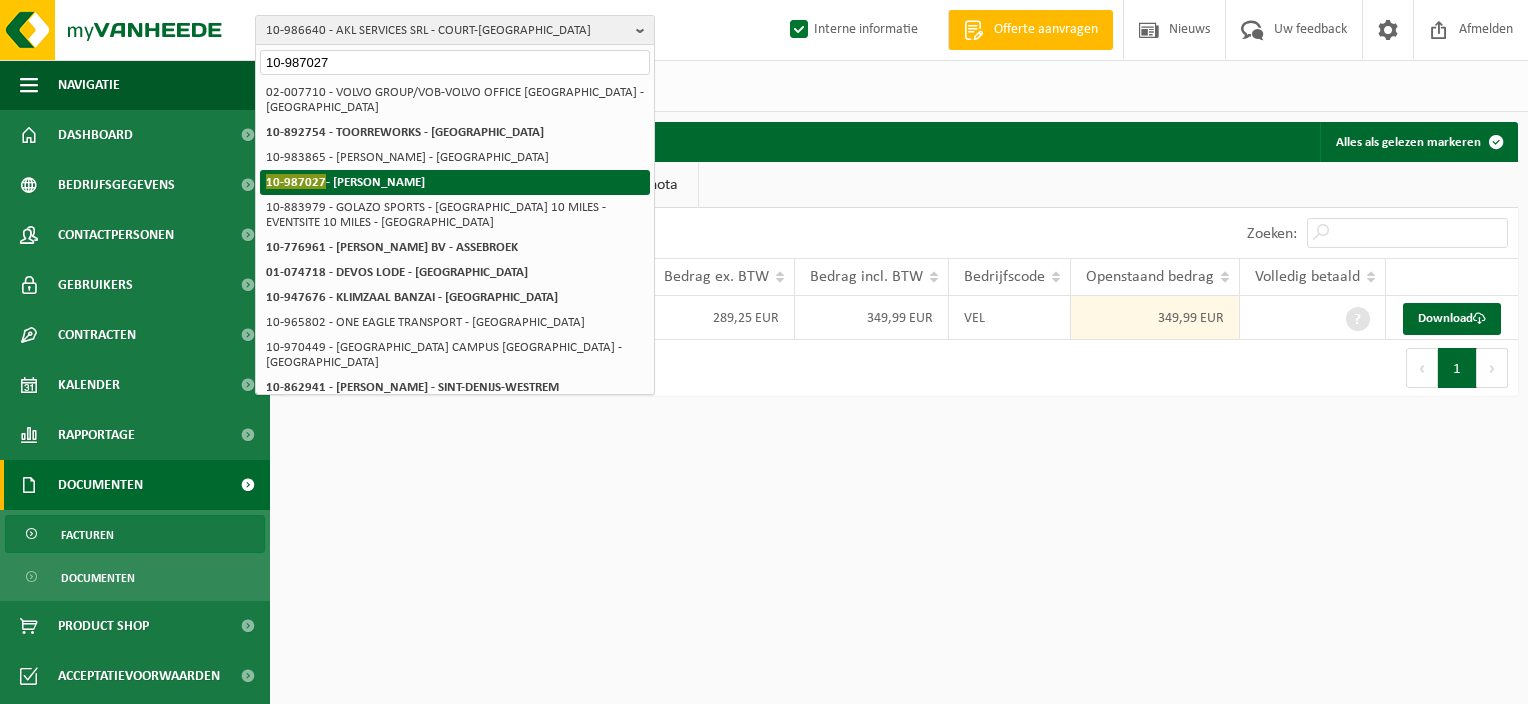 type on "10-987027" 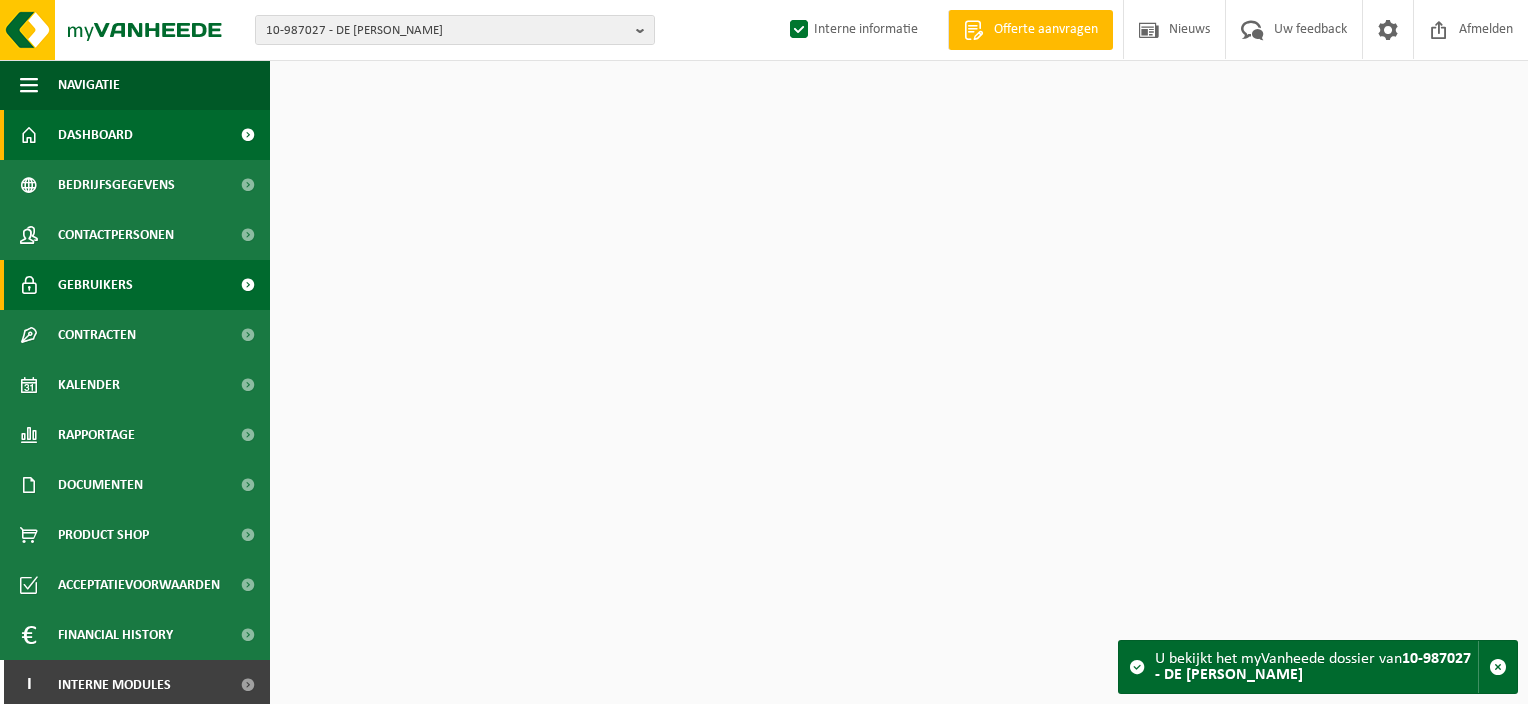 scroll, scrollTop: 0, scrollLeft: 0, axis: both 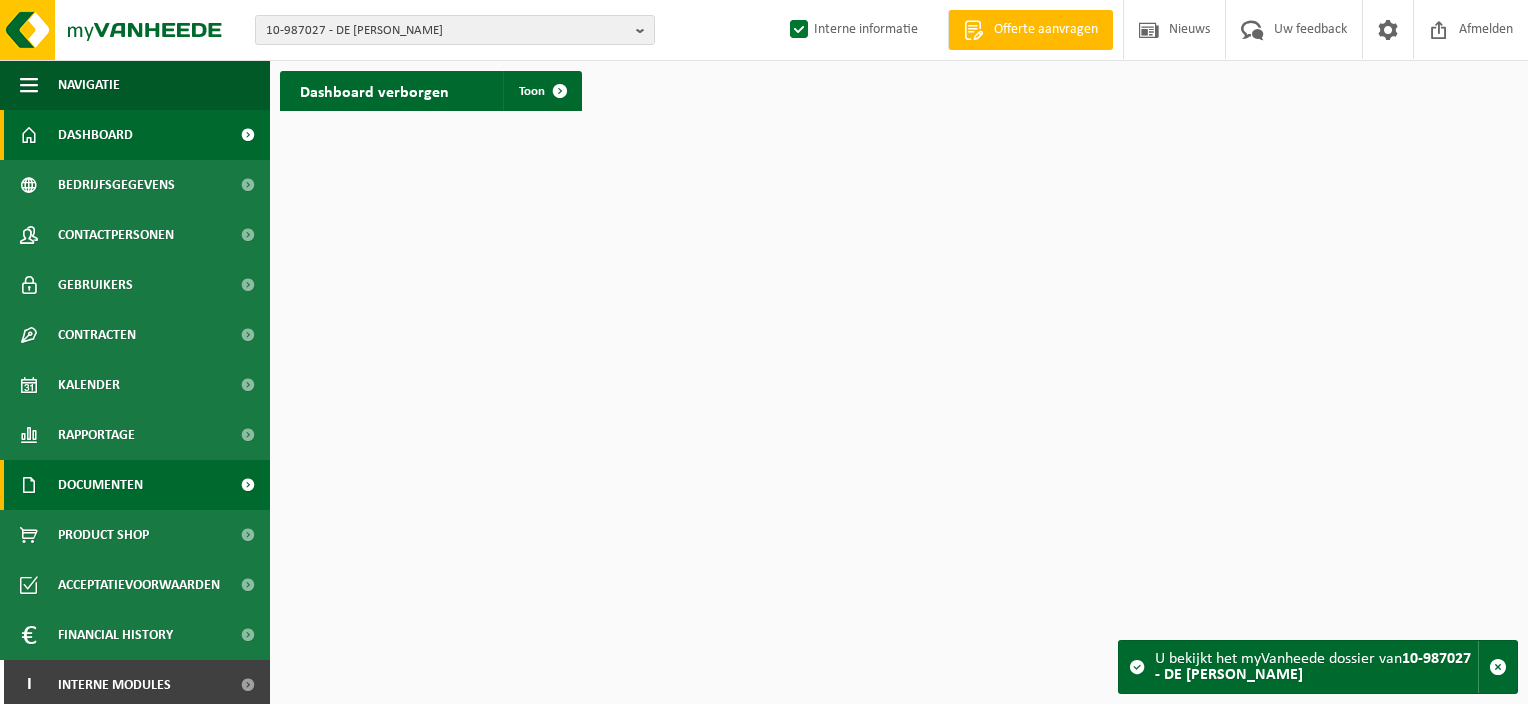 click on "Documenten" at bounding box center (100, 485) 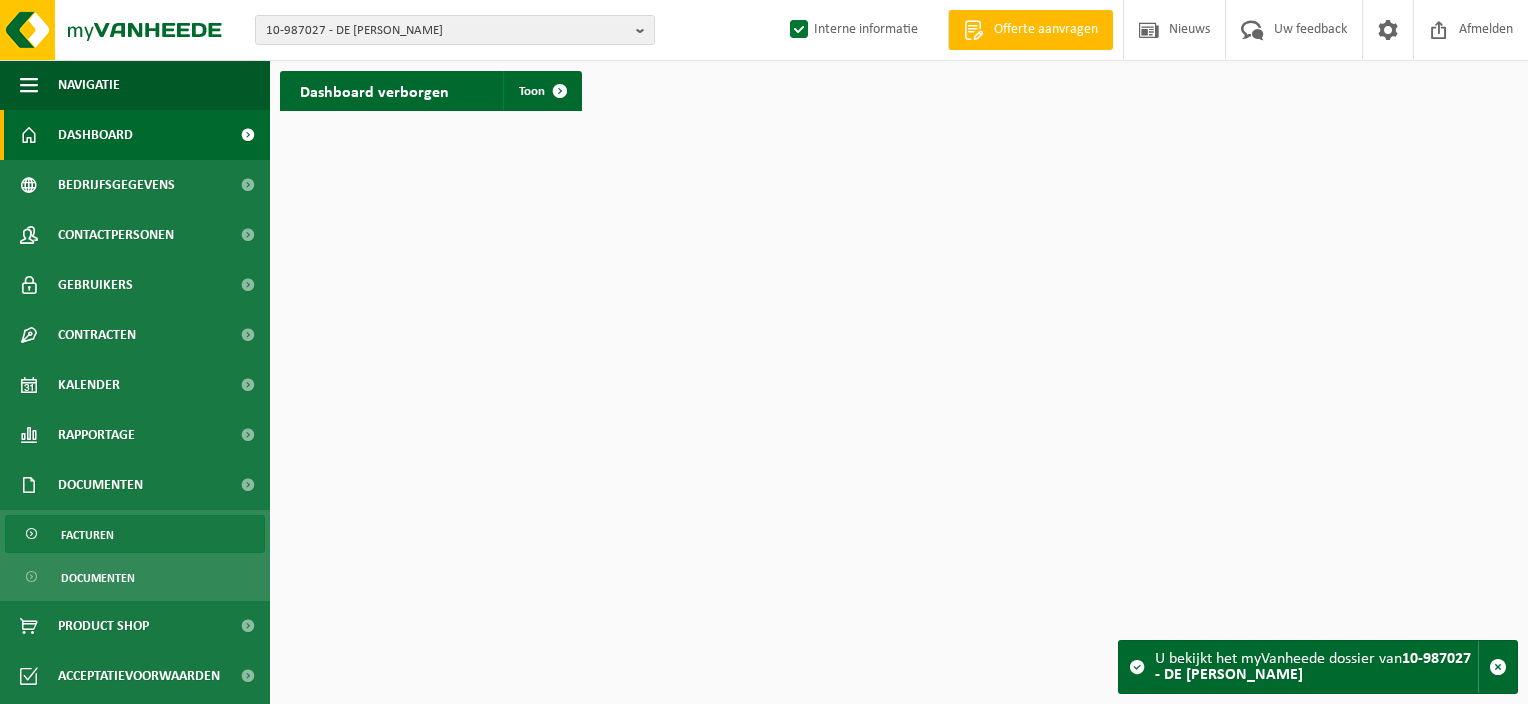 click on "Facturen" at bounding box center [87, 535] 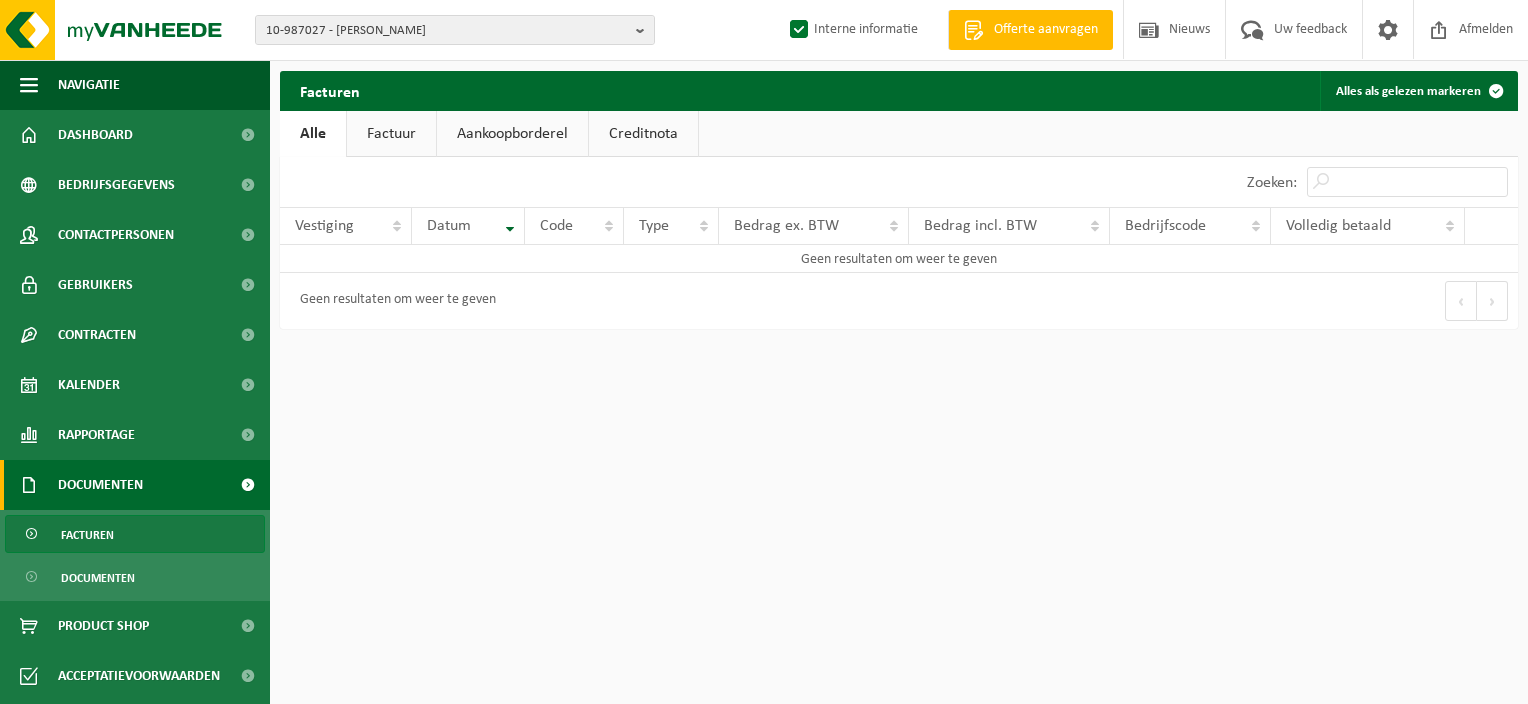 scroll, scrollTop: 0, scrollLeft: 0, axis: both 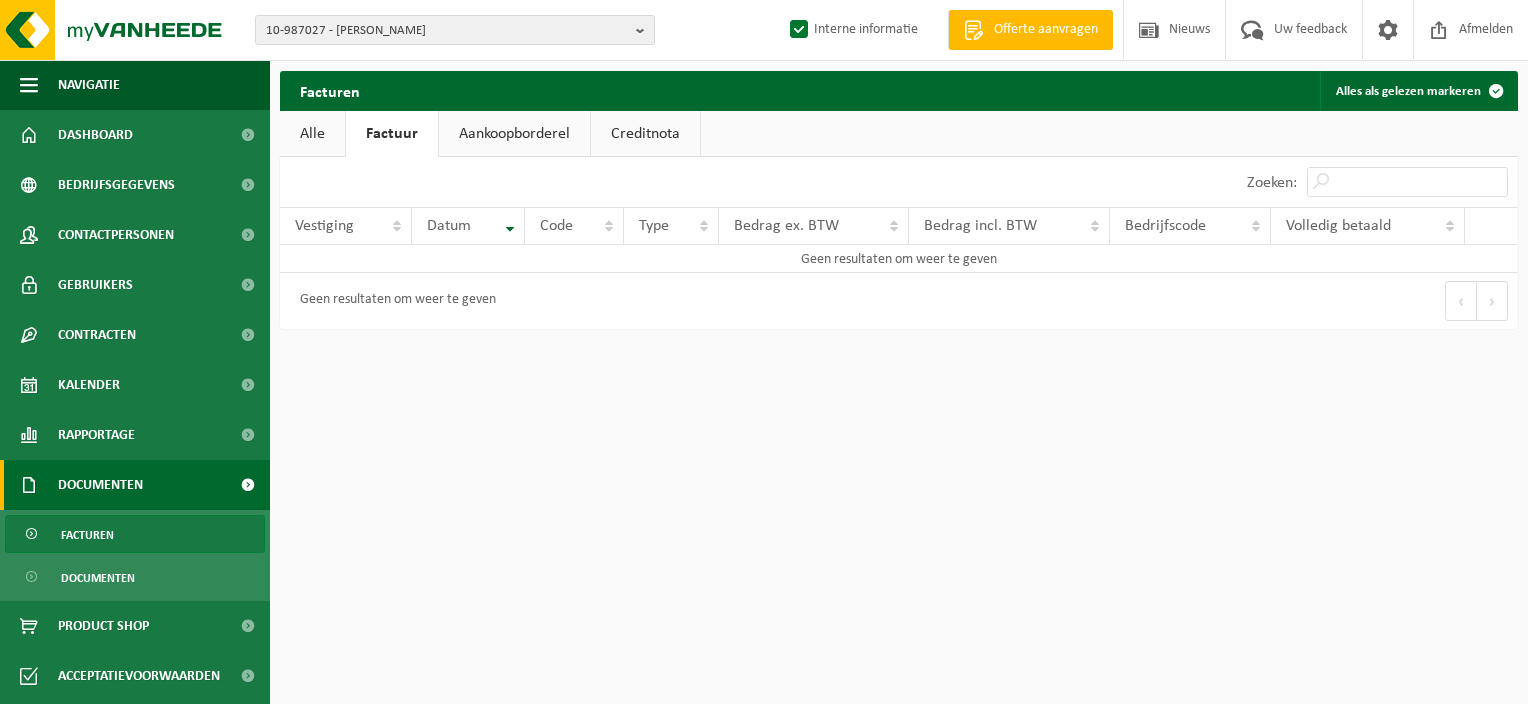 click on "Creditnota" at bounding box center [645, 134] 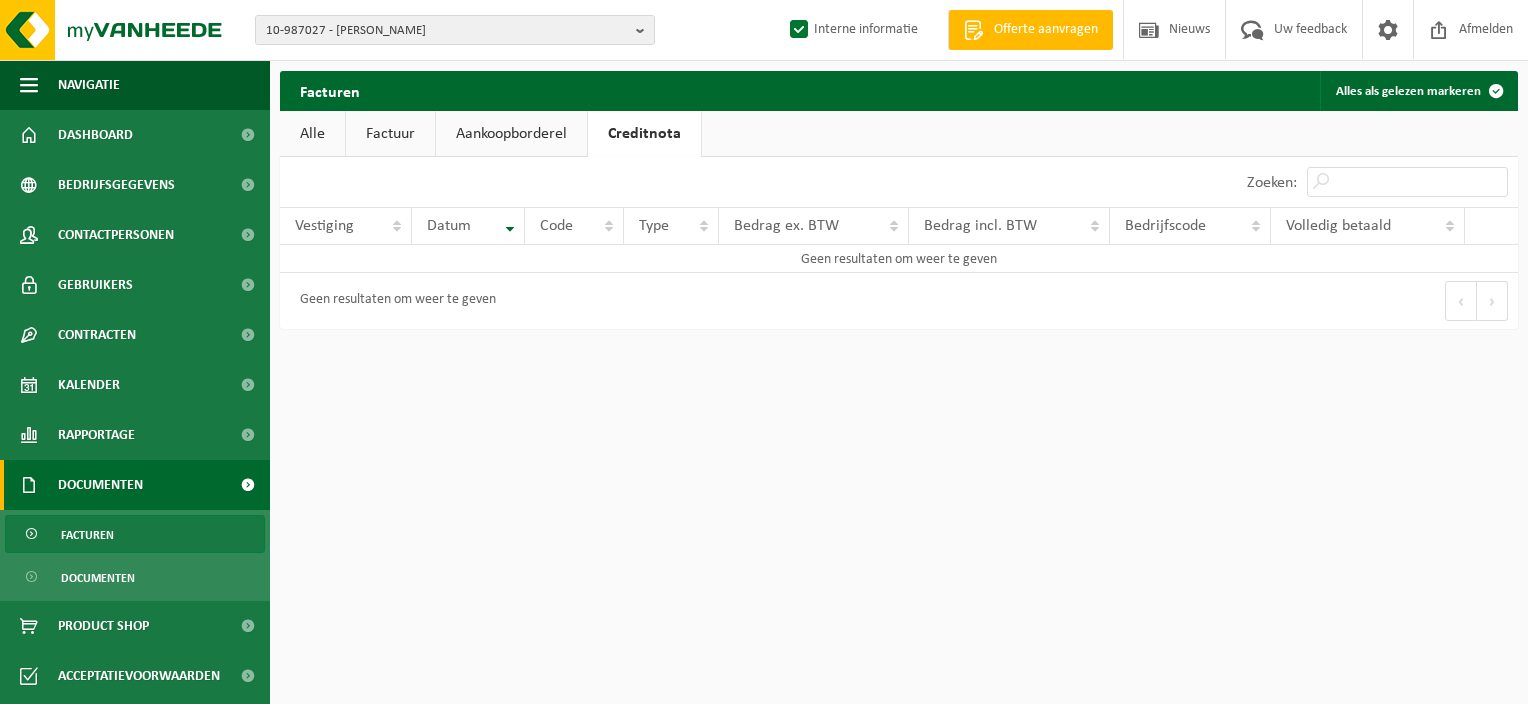 click on "Aankoopborderel" at bounding box center (511, 134) 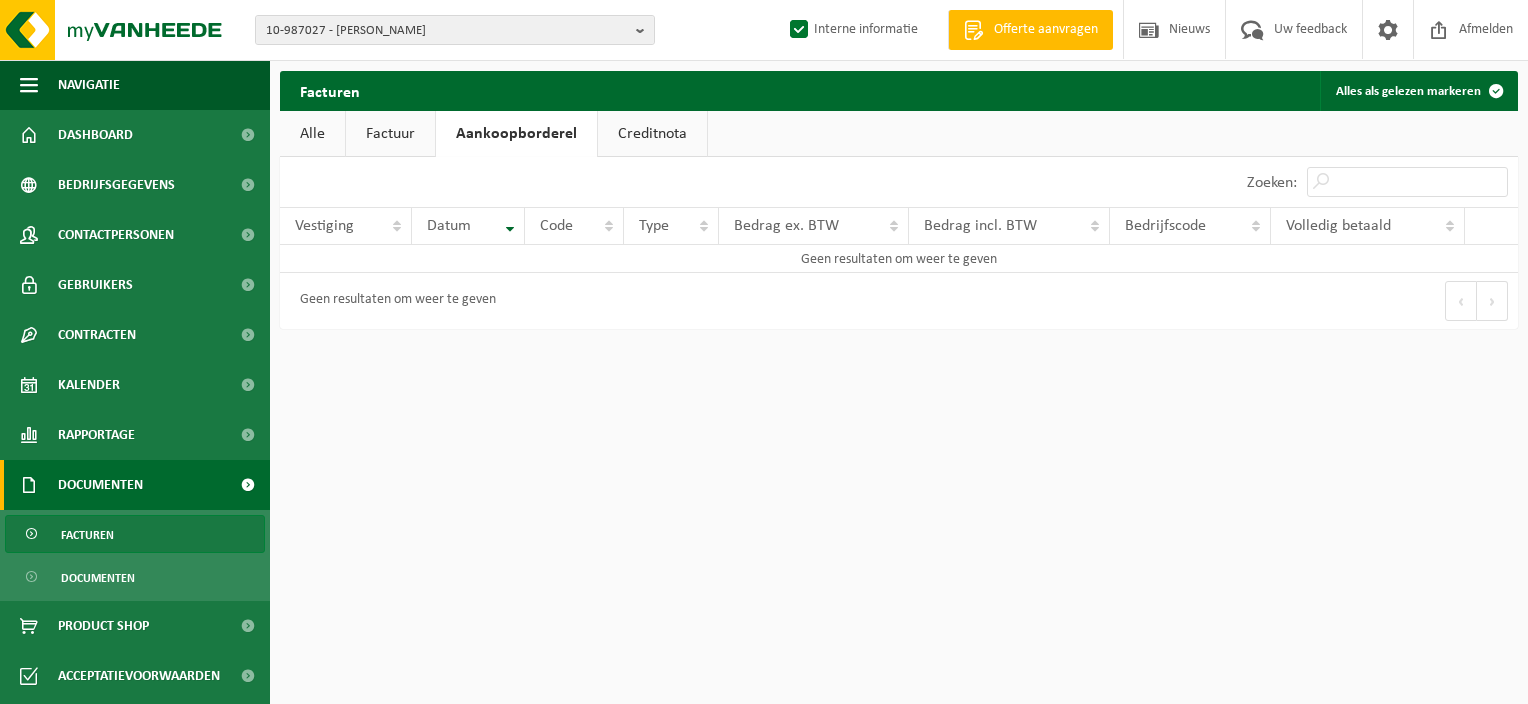 click on "10-987027 - DE DEYNE CAROLINE - ITTRE                           10-987027 - DE DEYNE CAROLINE - ITTRE                                         Interne informatie      Welkom  ONLINE SALES TEAM NIVELLES         Offerte aanvragen         Nieuws         Uw feedback               Afmelden                     Navigatie                 Offerte aanvragen         Nieuws         Uw feedback               Afmelden                 Dashboard               Bedrijfsgegevens               Contactpersonen               Gebruikers               Contracten               Actieve contracten             Historiek contracten                 Kalender               Rapportage               In grafiekvorm             In lijstvorm                 Documenten               Facturen             Documenten                 Product Shop               Acceptatievoorwaarden               Financial History               In grafiekvorm             In lijstvorm               I   Interne modules               Toolbox" at bounding box center (764, 352) 